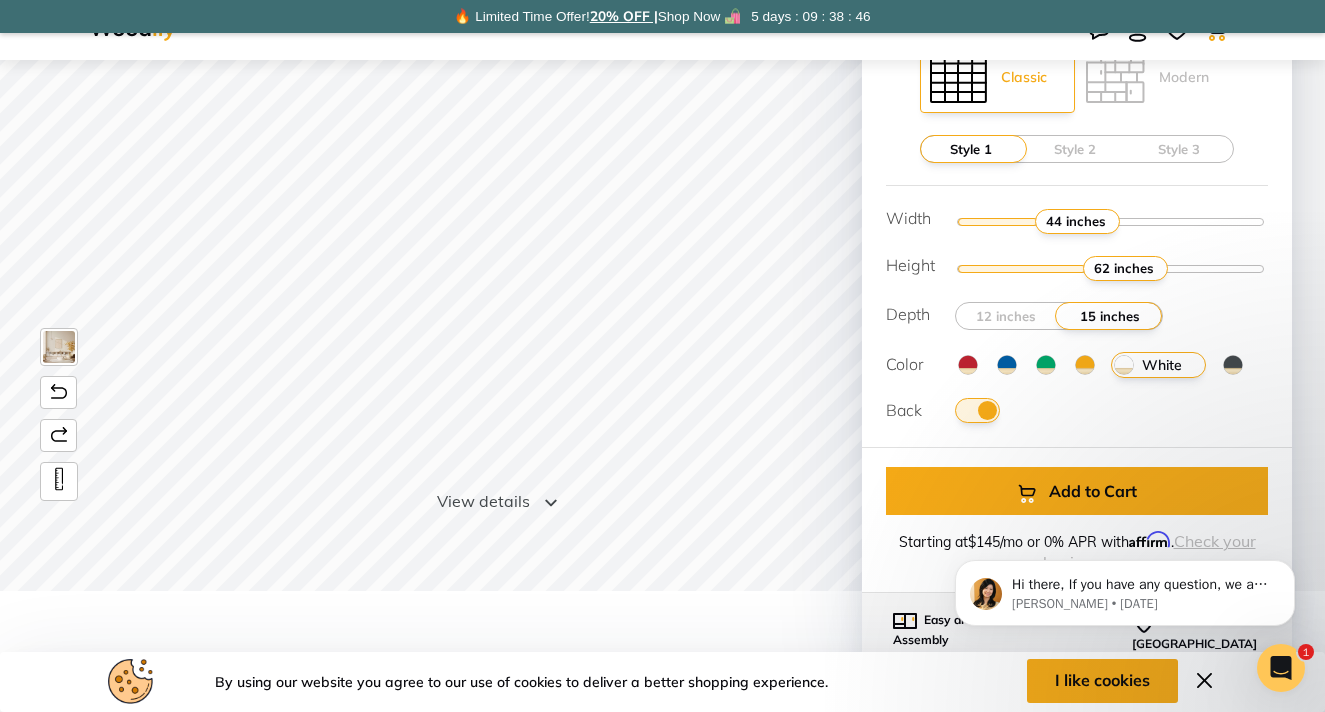 scroll, scrollTop: 0, scrollLeft: 0, axis: both 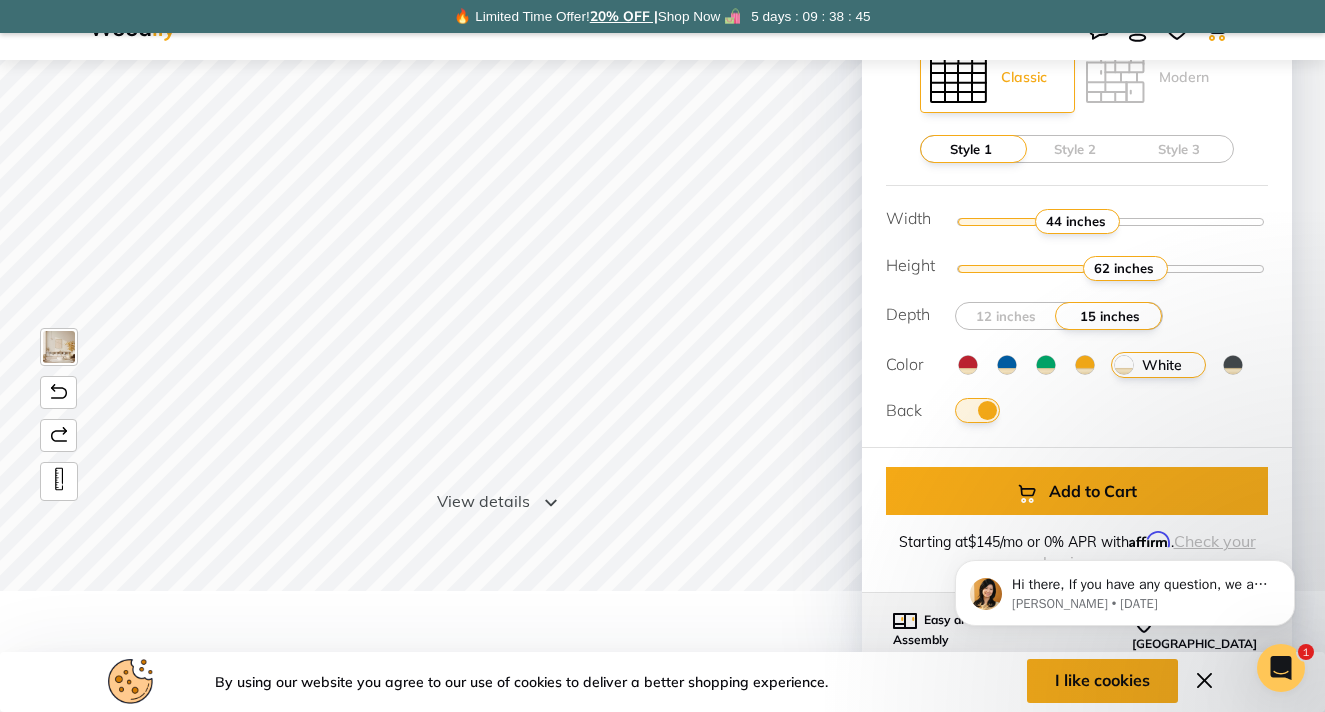 type 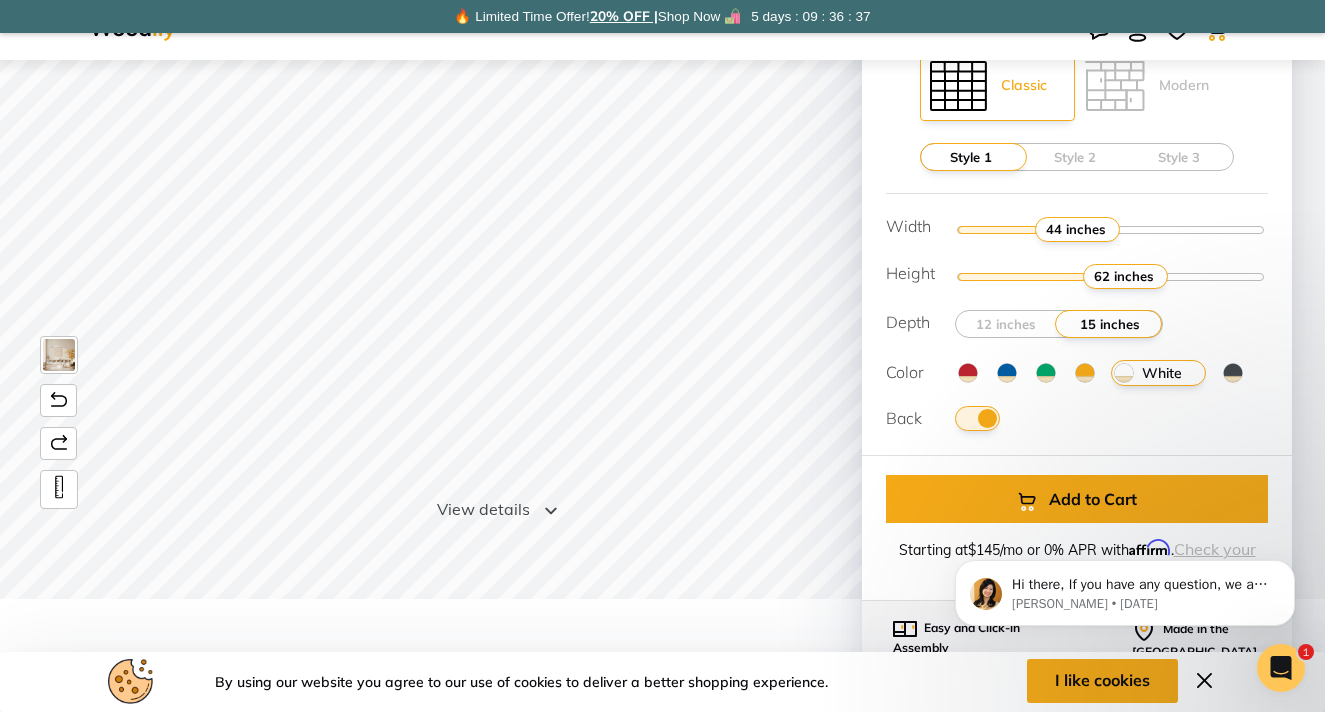 scroll, scrollTop: 132, scrollLeft: 0, axis: vertical 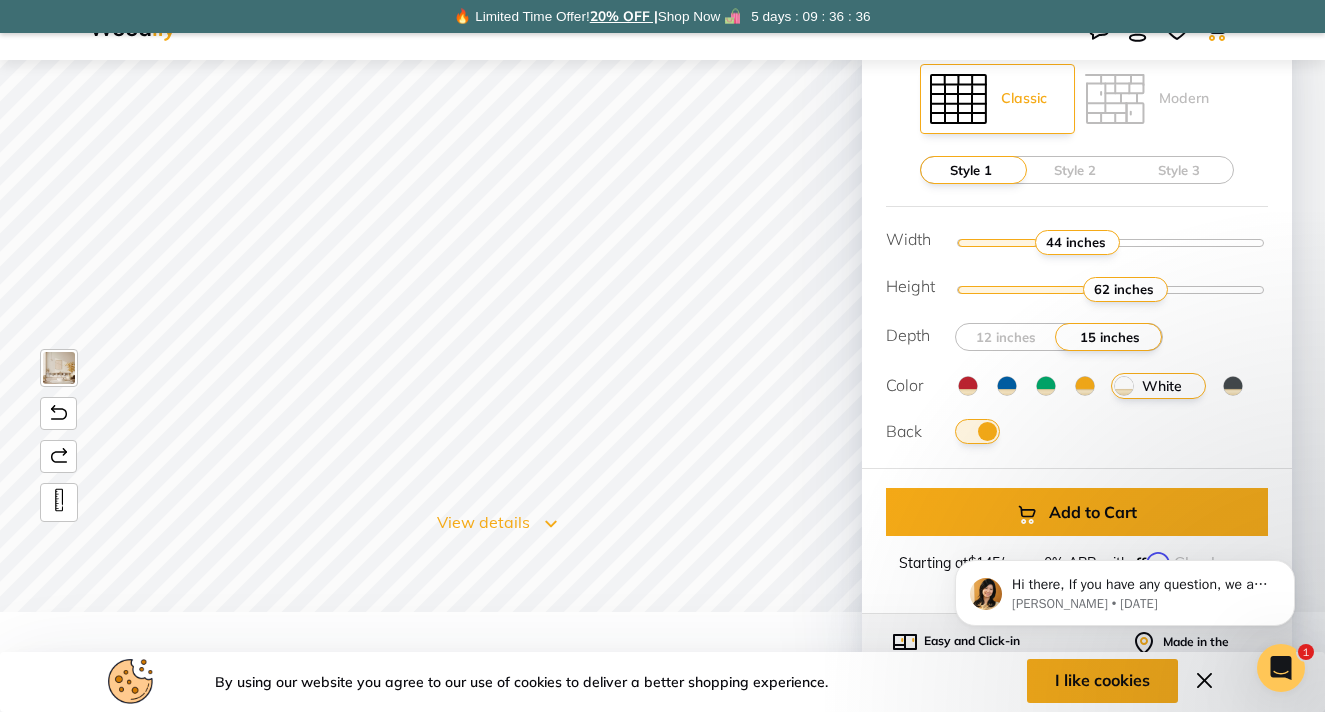 click on "View details" at bounding box center [497, 522] 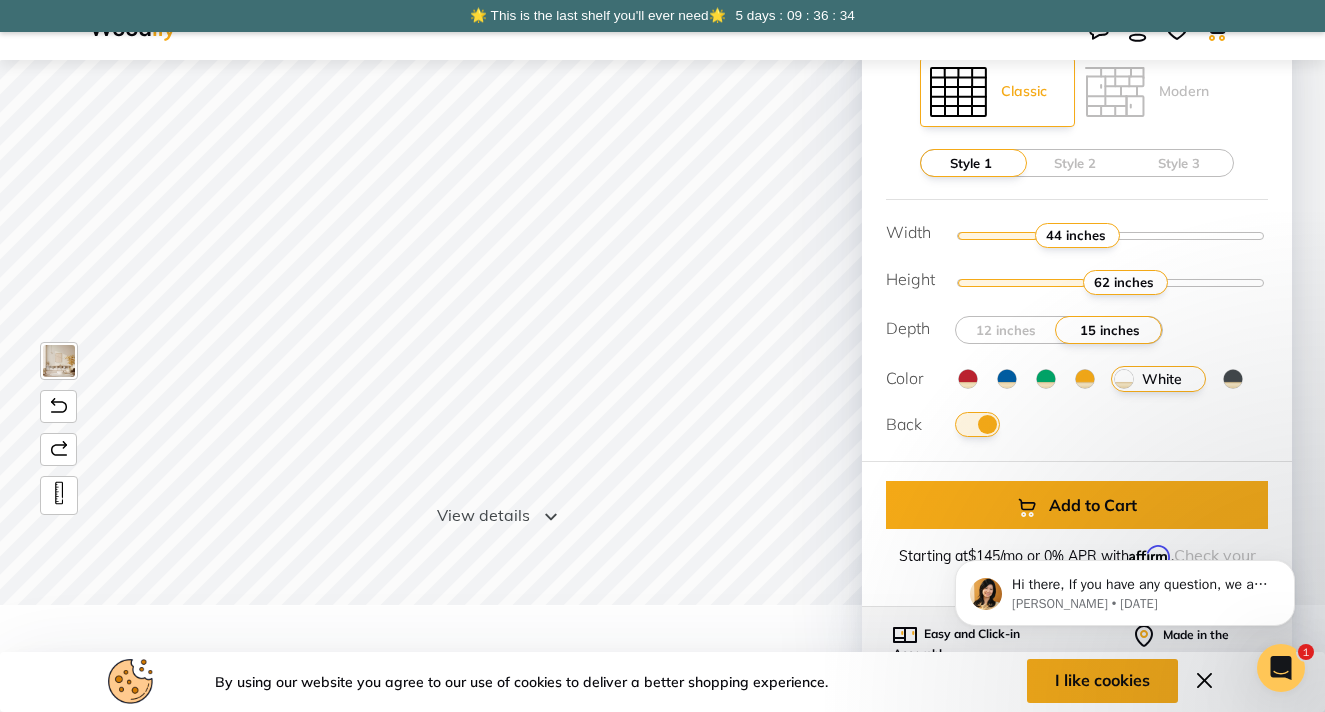 scroll, scrollTop: 137, scrollLeft: 0, axis: vertical 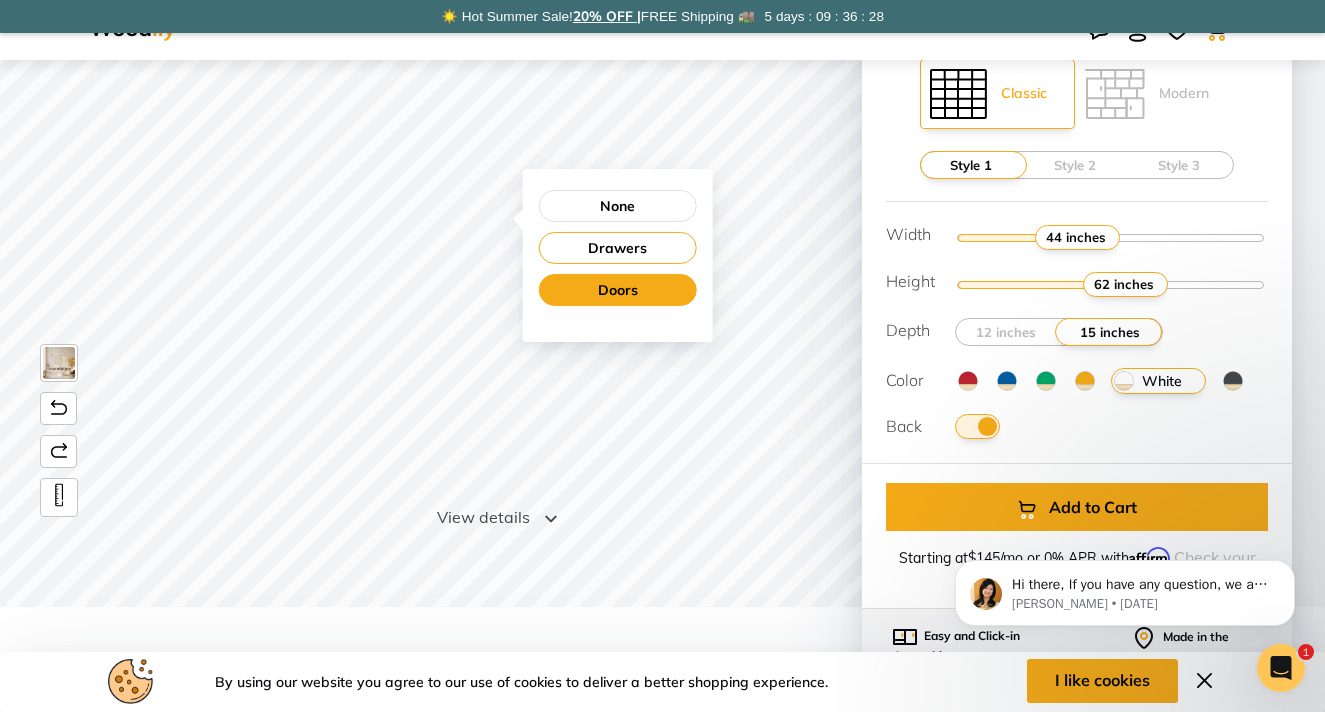 click on "Doors" at bounding box center [618, 290] 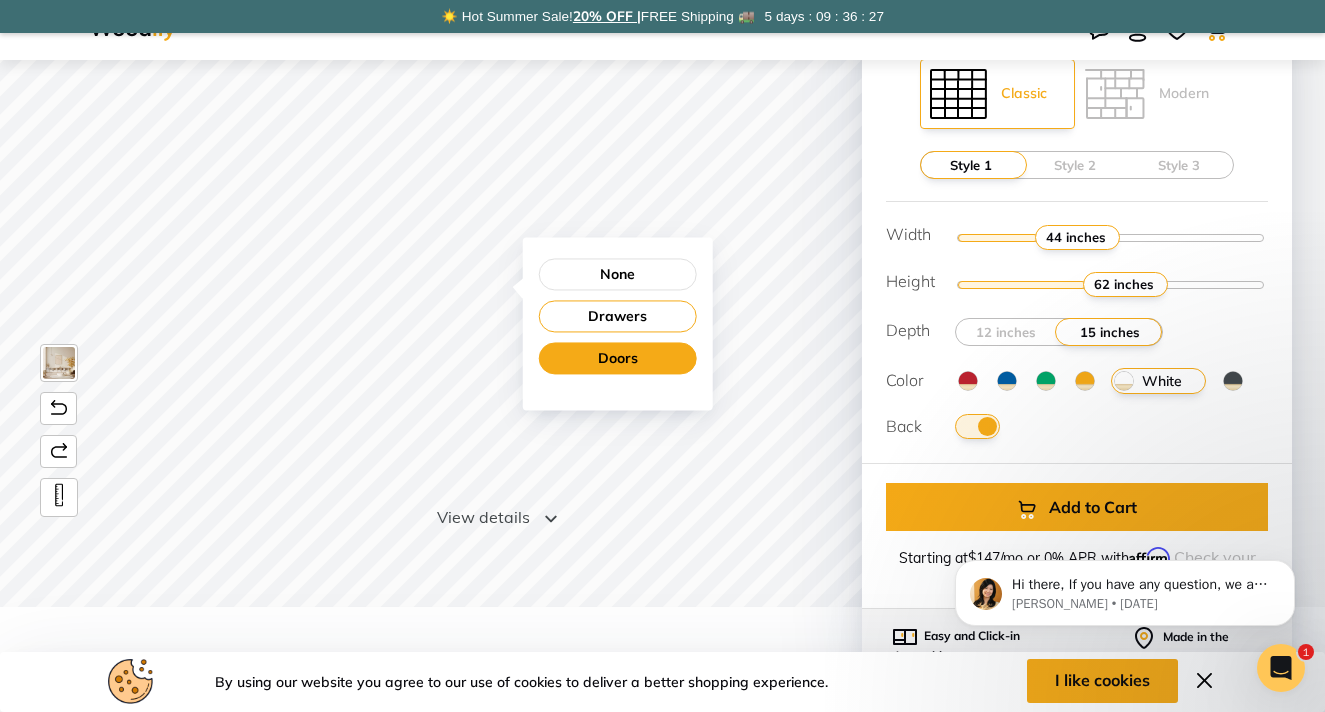 click on "Doors" at bounding box center (618, 358) 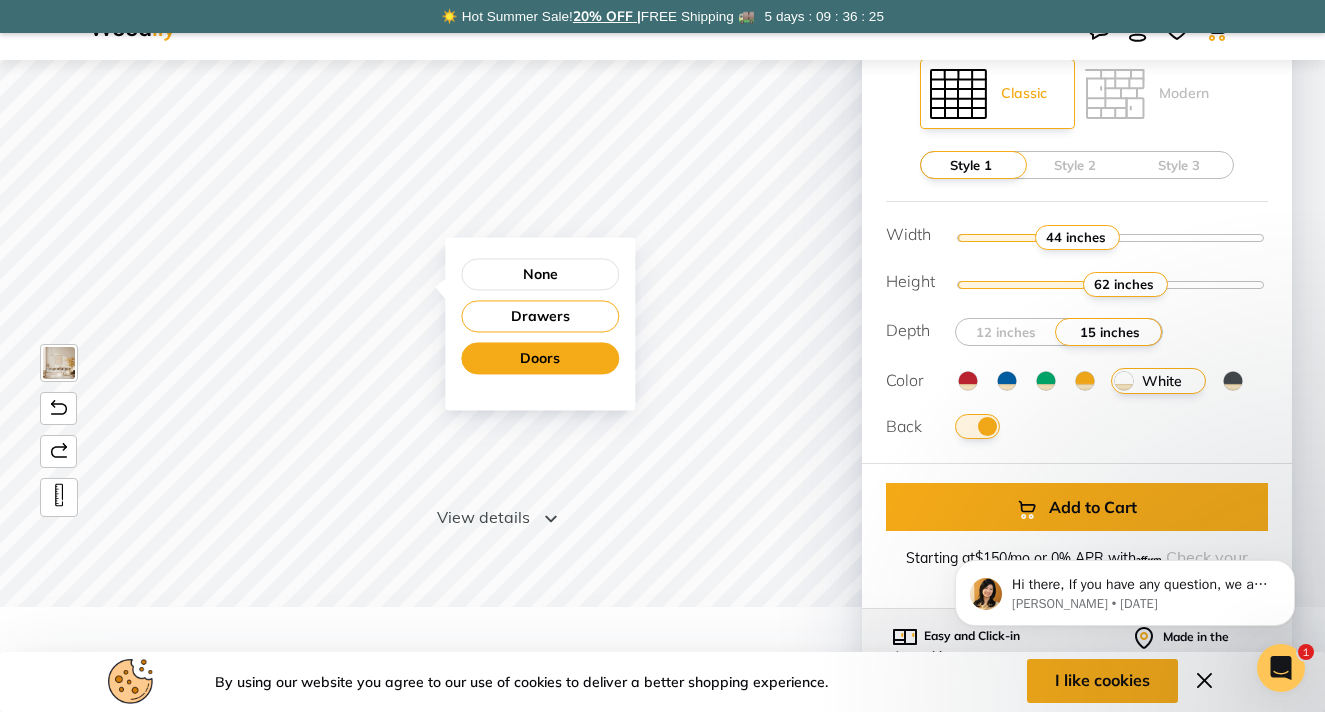 click on "Doors" at bounding box center (540, 358) 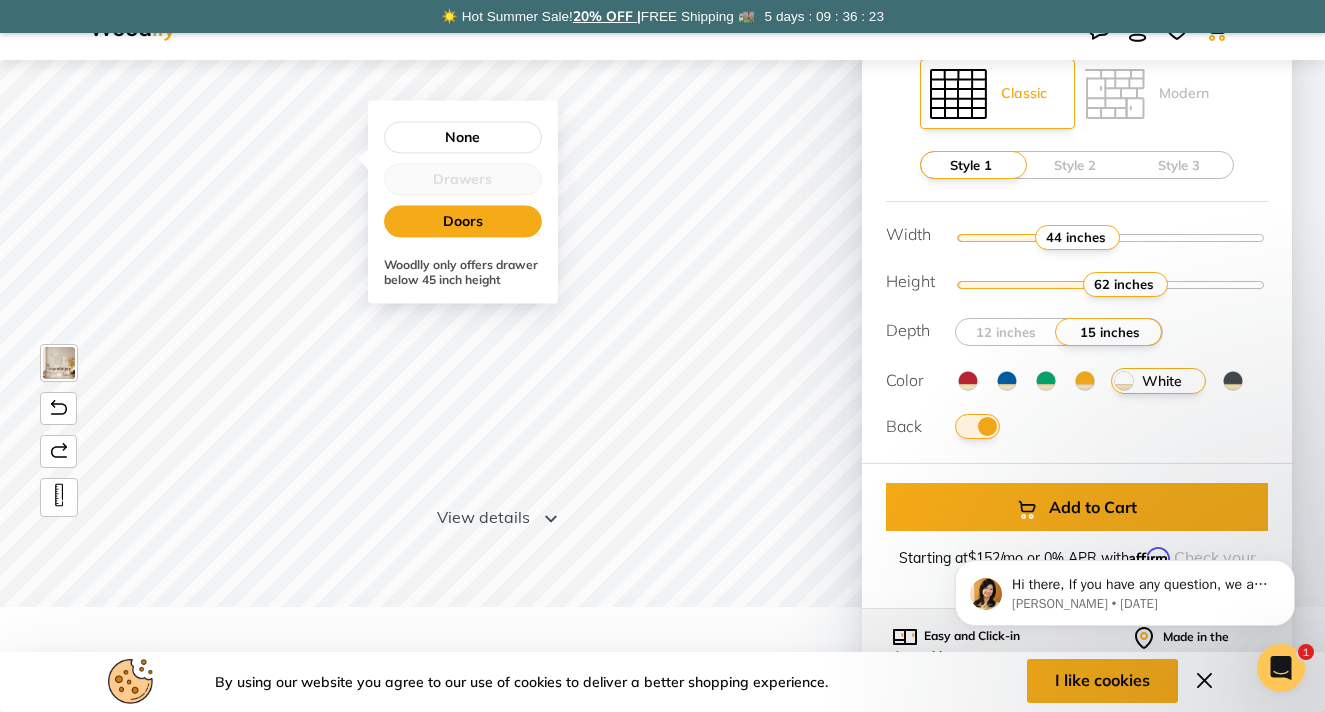 click on "Doors" at bounding box center [463, 221] 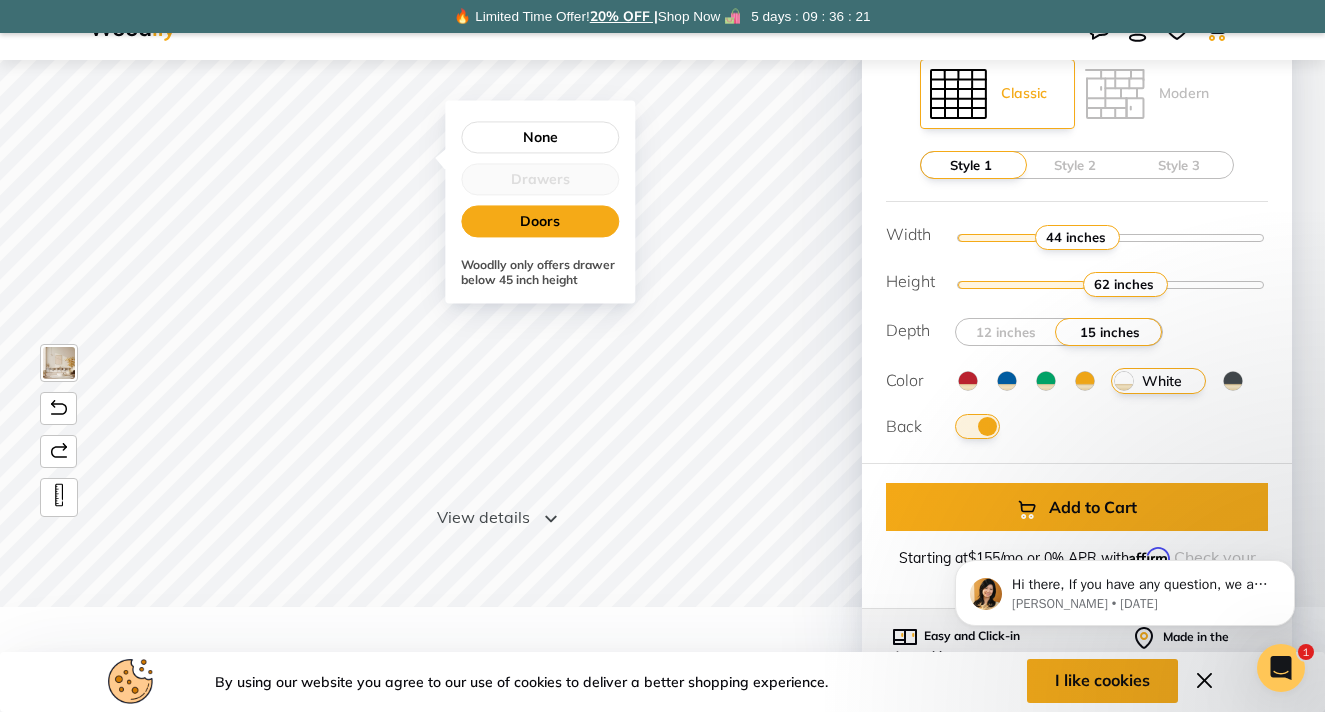 click on "Doors" at bounding box center [540, 221] 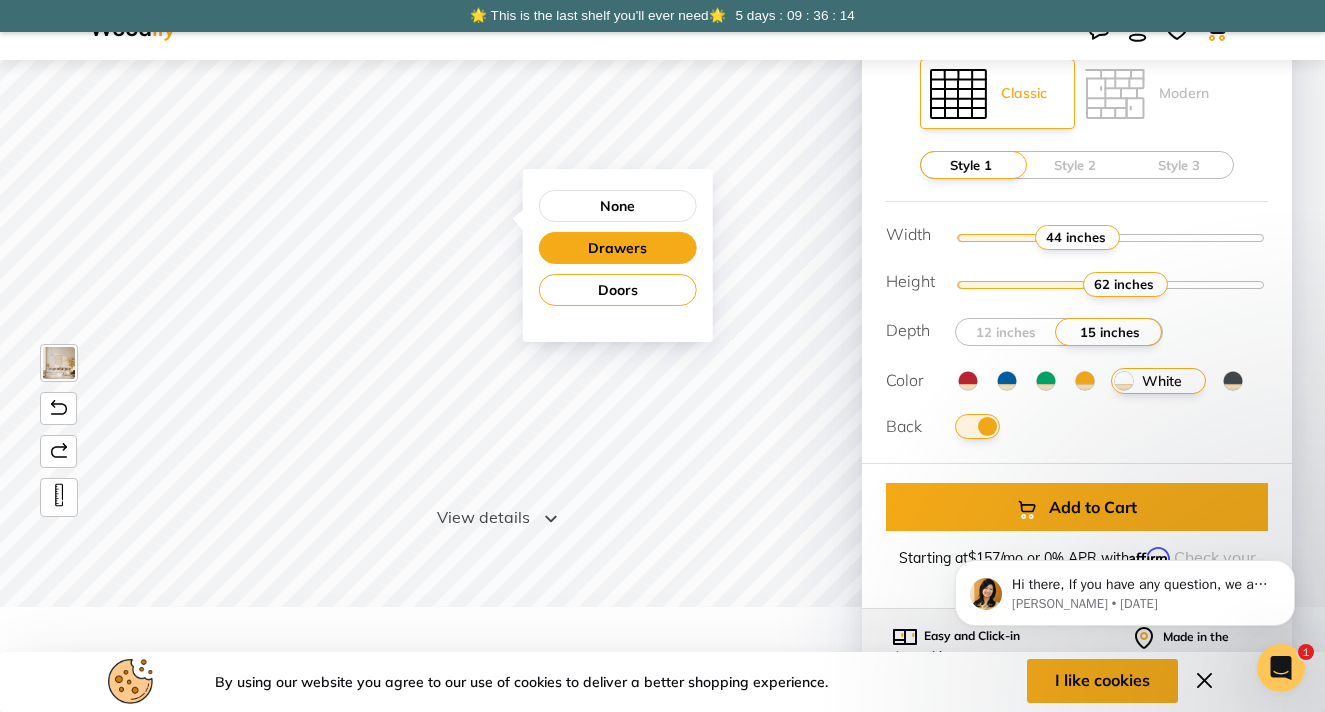 click on "Drawers" at bounding box center [618, 248] 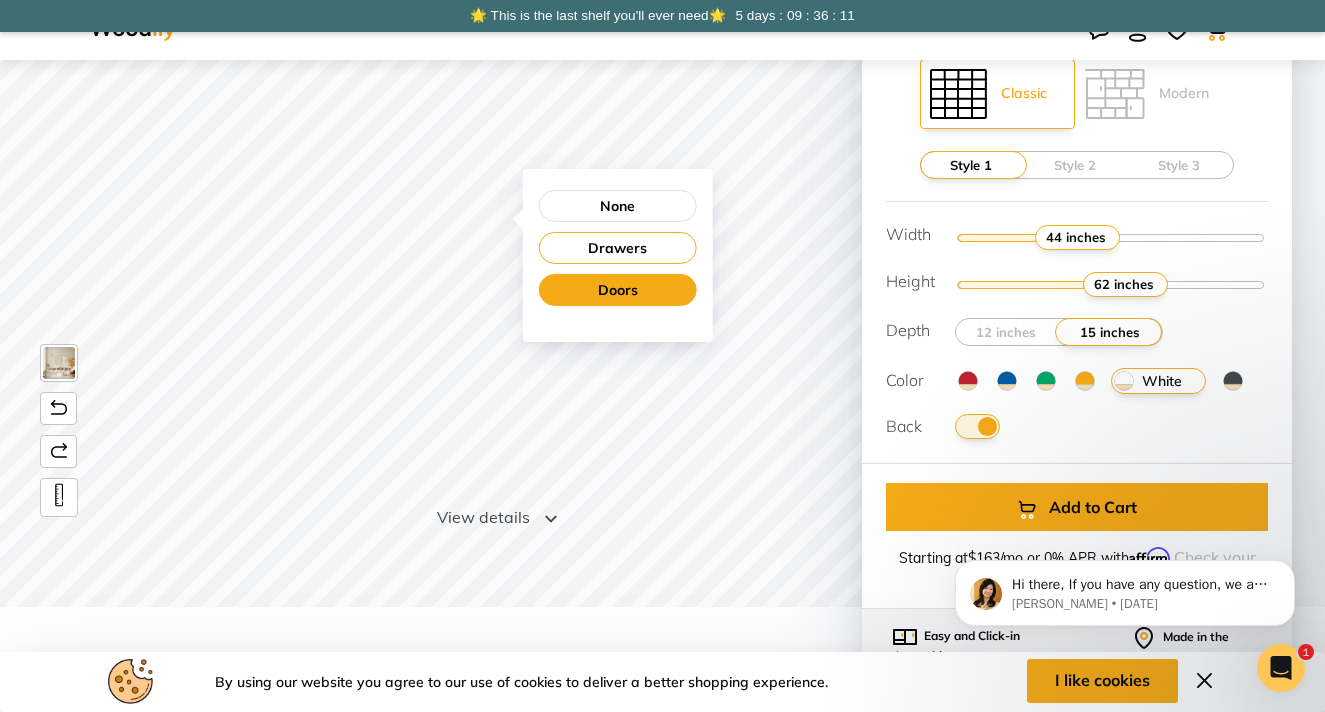 click on "Doors" at bounding box center (618, 290) 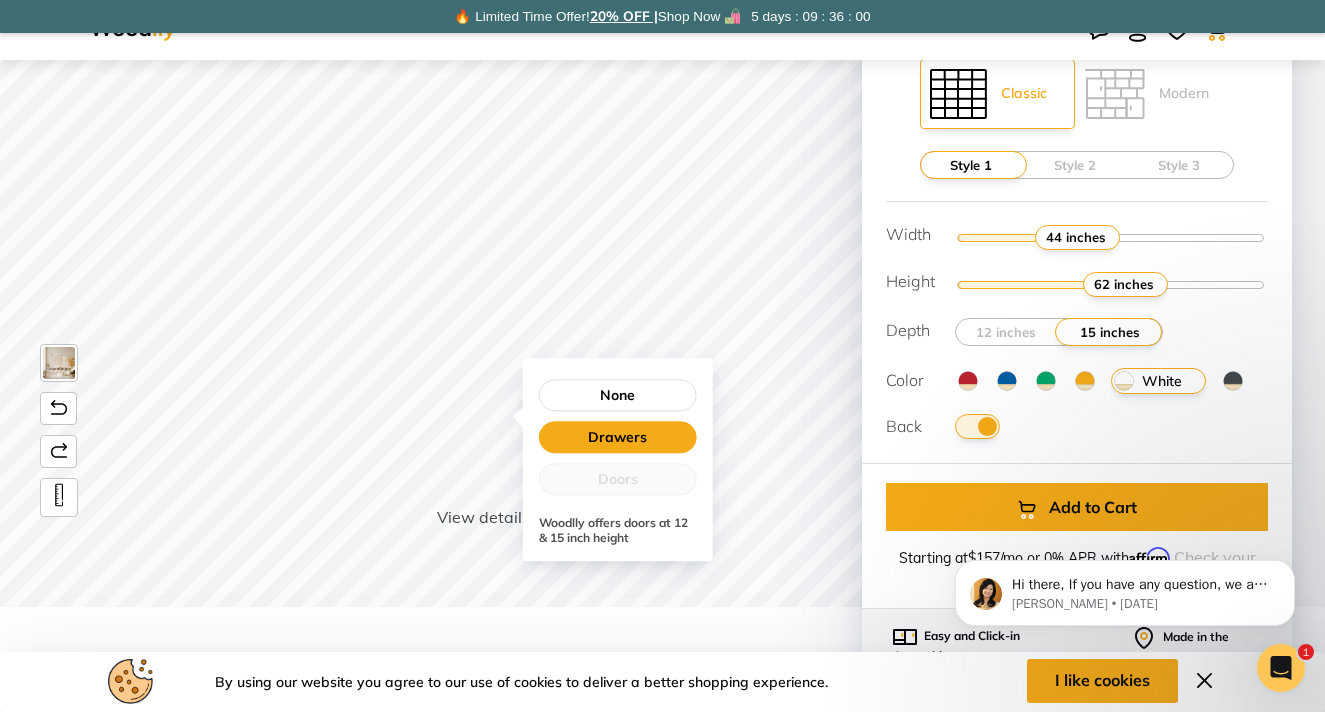 click on "Drawers" at bounding box center [618, 437] 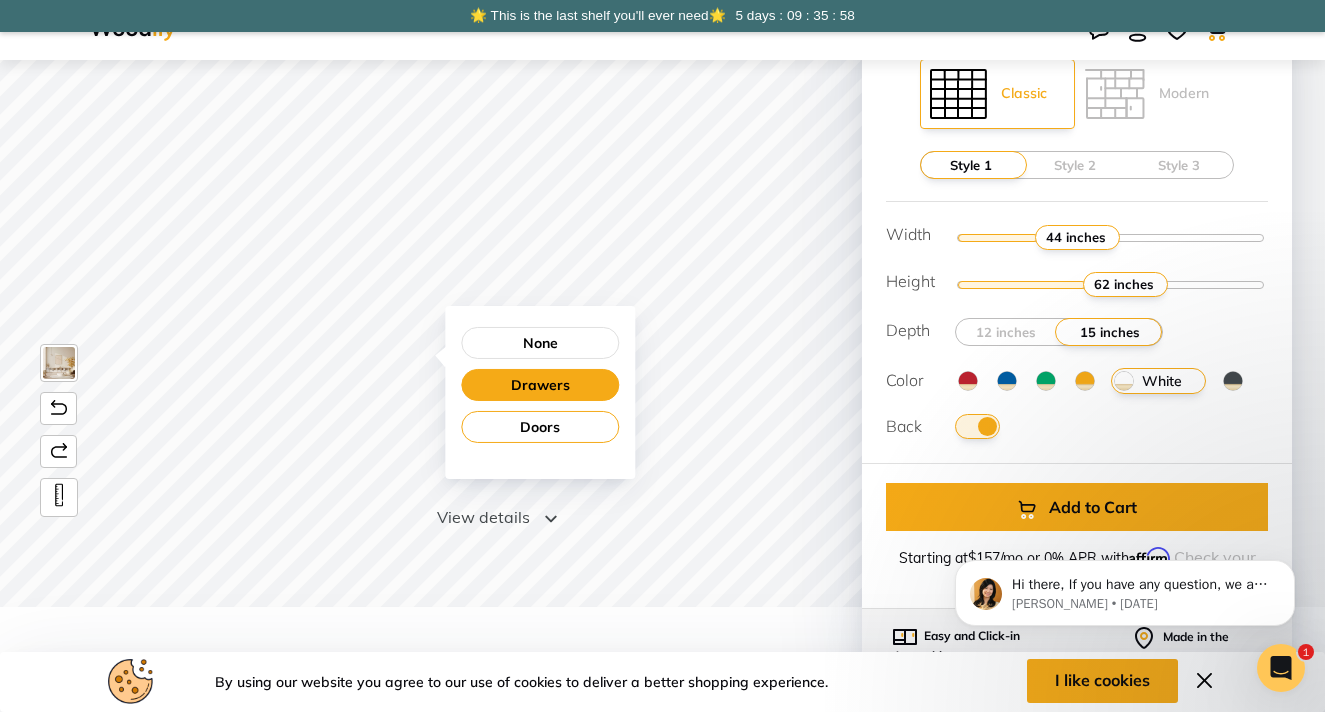 click on "Drawers" at bounding box center (540, 385) 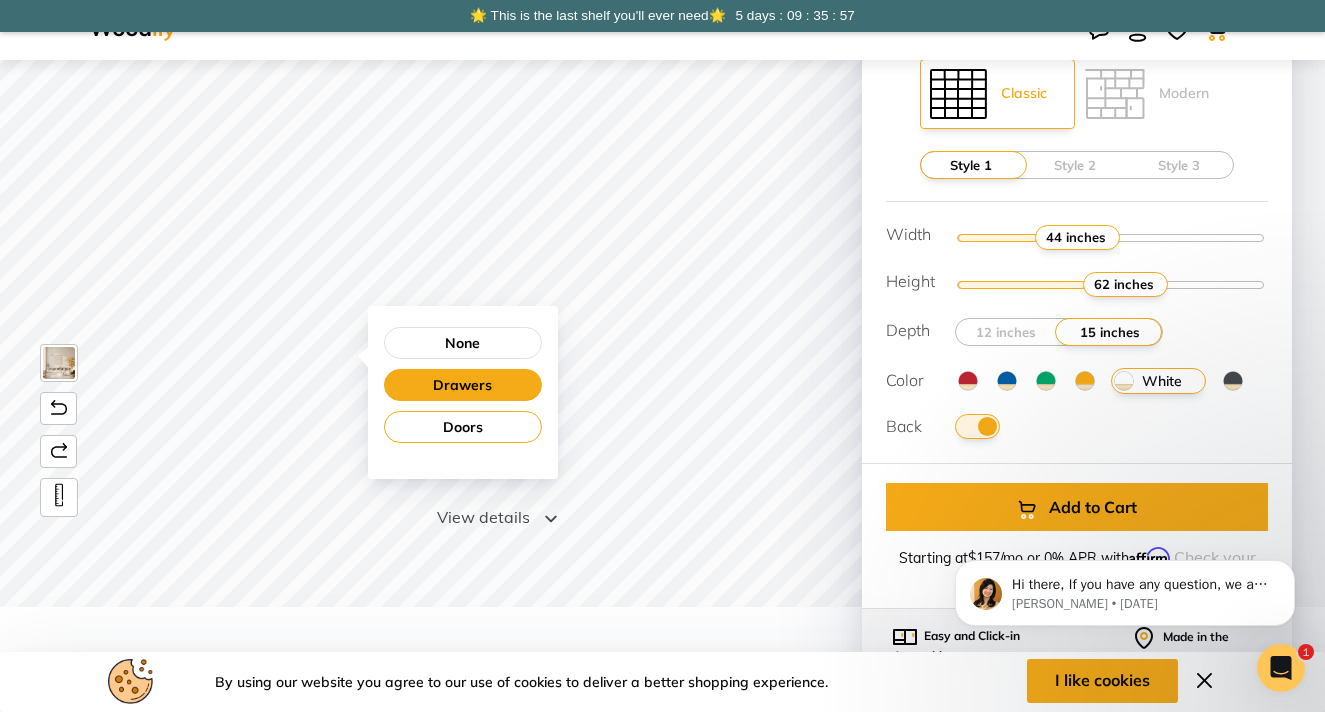 click on "Drawers" at bounding box center [463, 385] 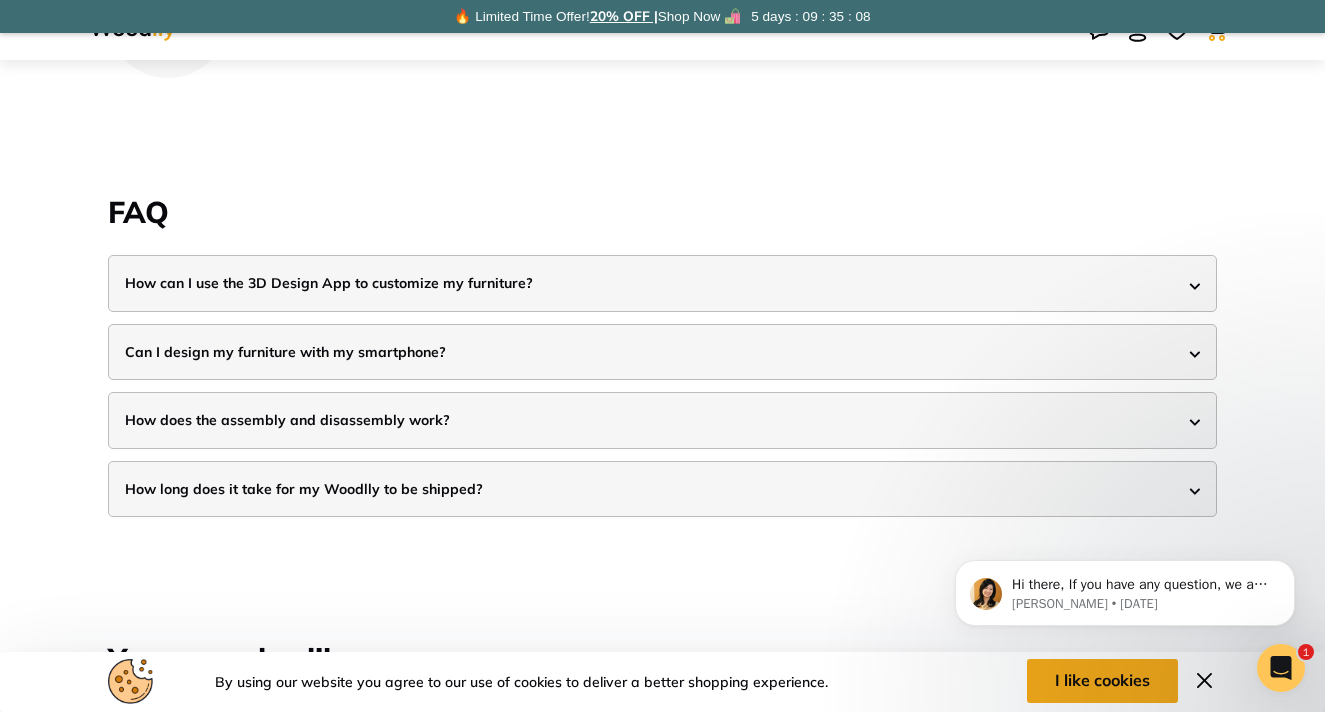 scroll, scrollTop: 4983, scrollLeft: 0, axis: vertical 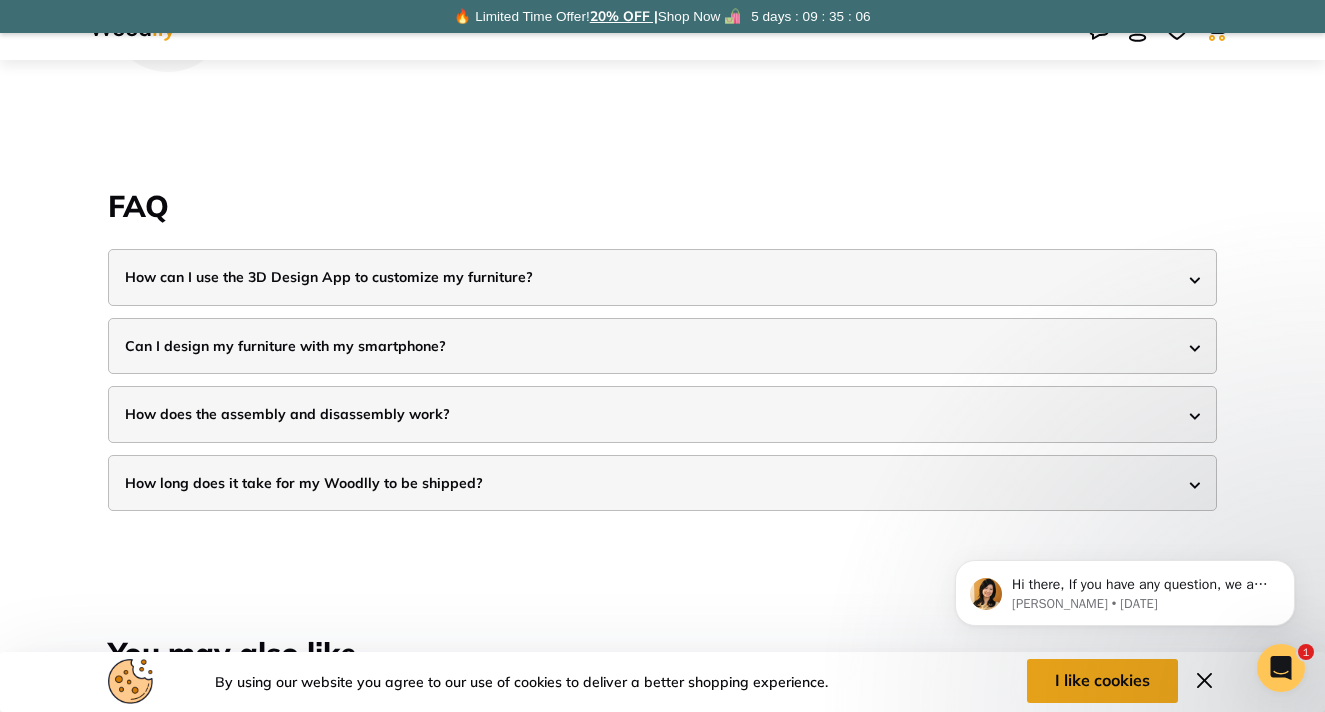 click on "How can I use the 3D Design App to customize my furniture?" at bounding box center (329, 277) 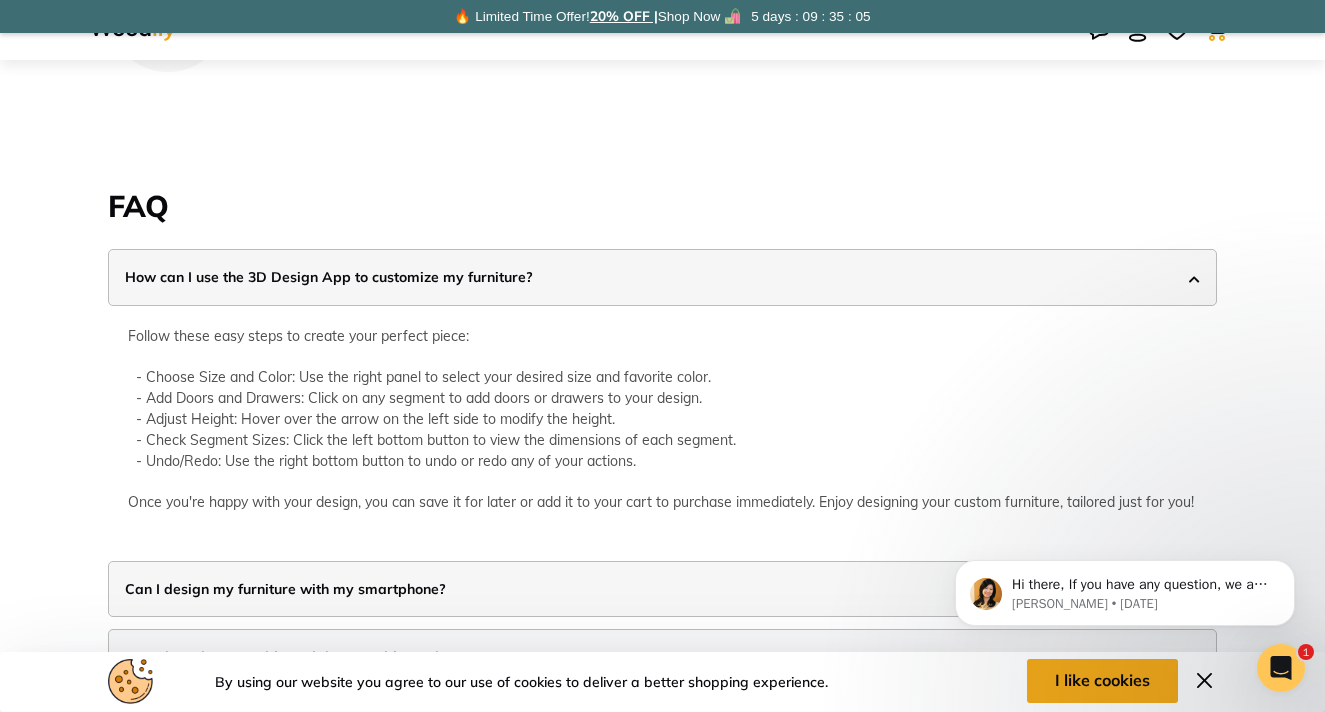 click on "How can I use the 3D Design App to customize my furniture?" at bounding box center [329, 277] 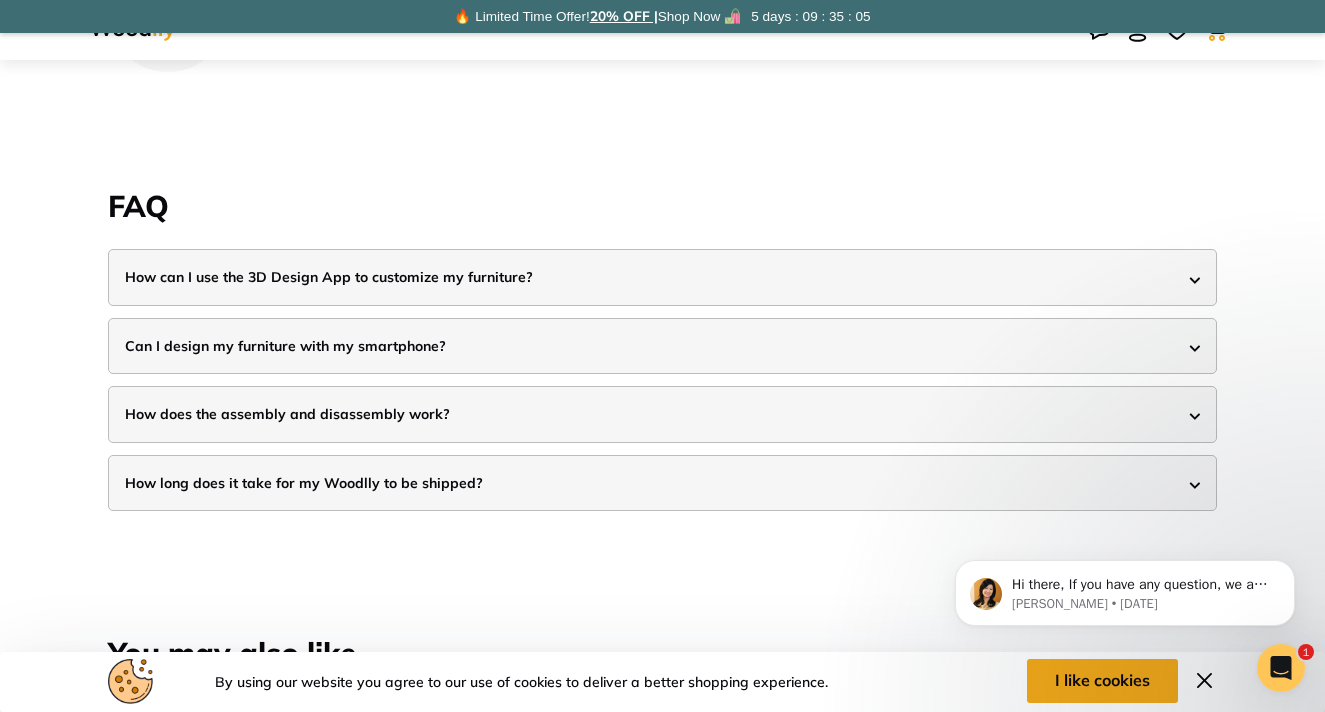 click on "Can I design my furniture with my smartphone?" at bounding box center [285, 346] 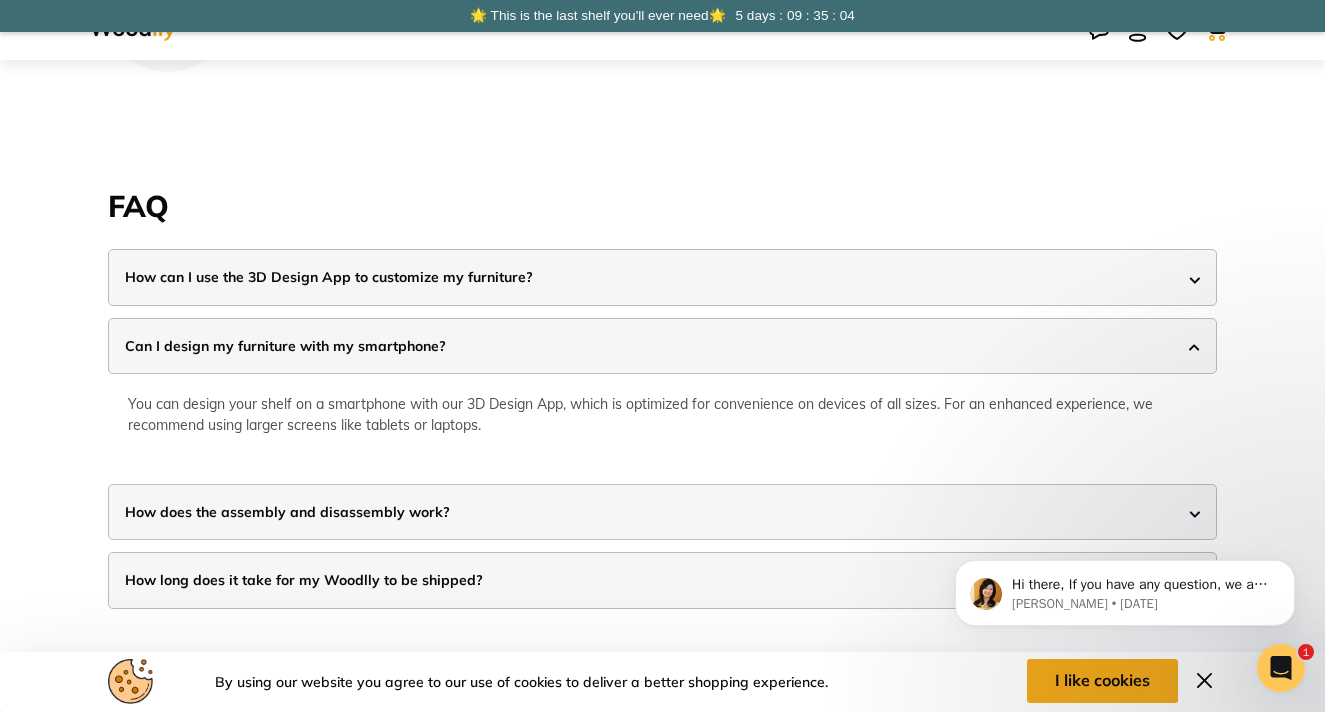 click on "Can I design my furniture with my smartphone?" at bounding box center [285, 346] 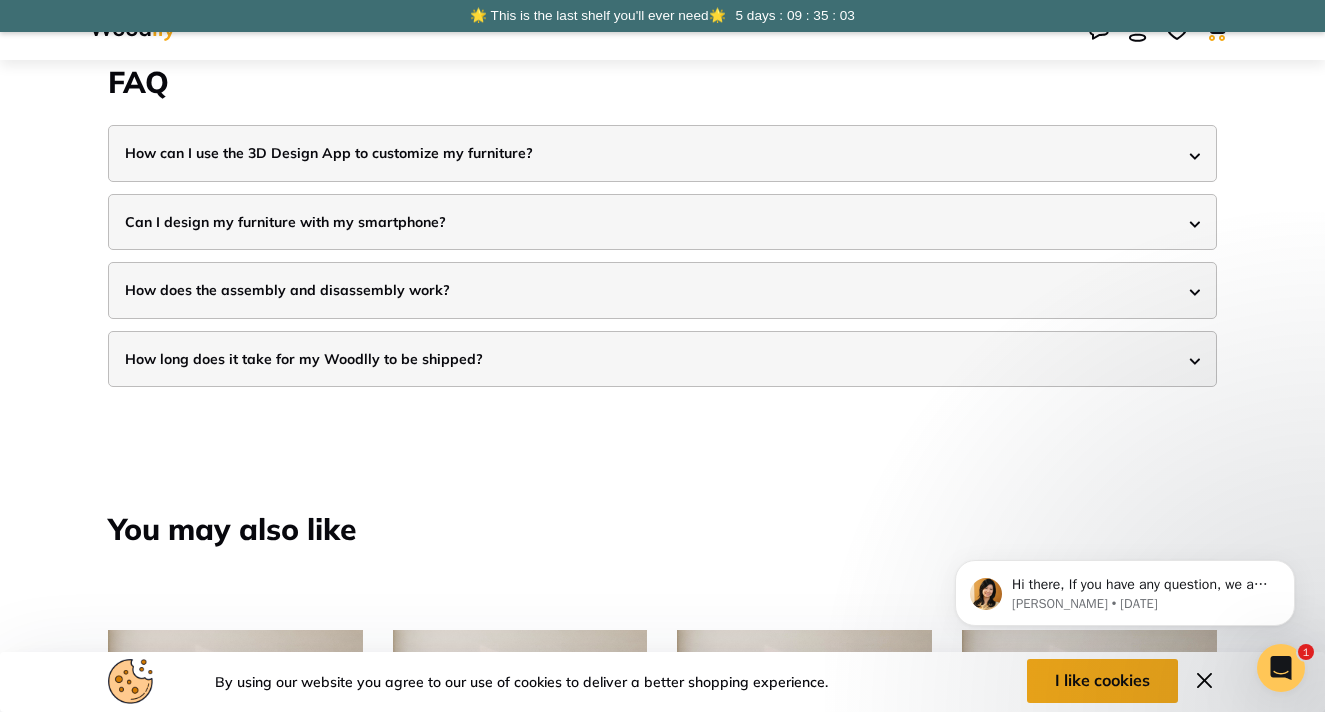 scroll, scrollTop: 5146, scrollLeft: 0, axis: vertical 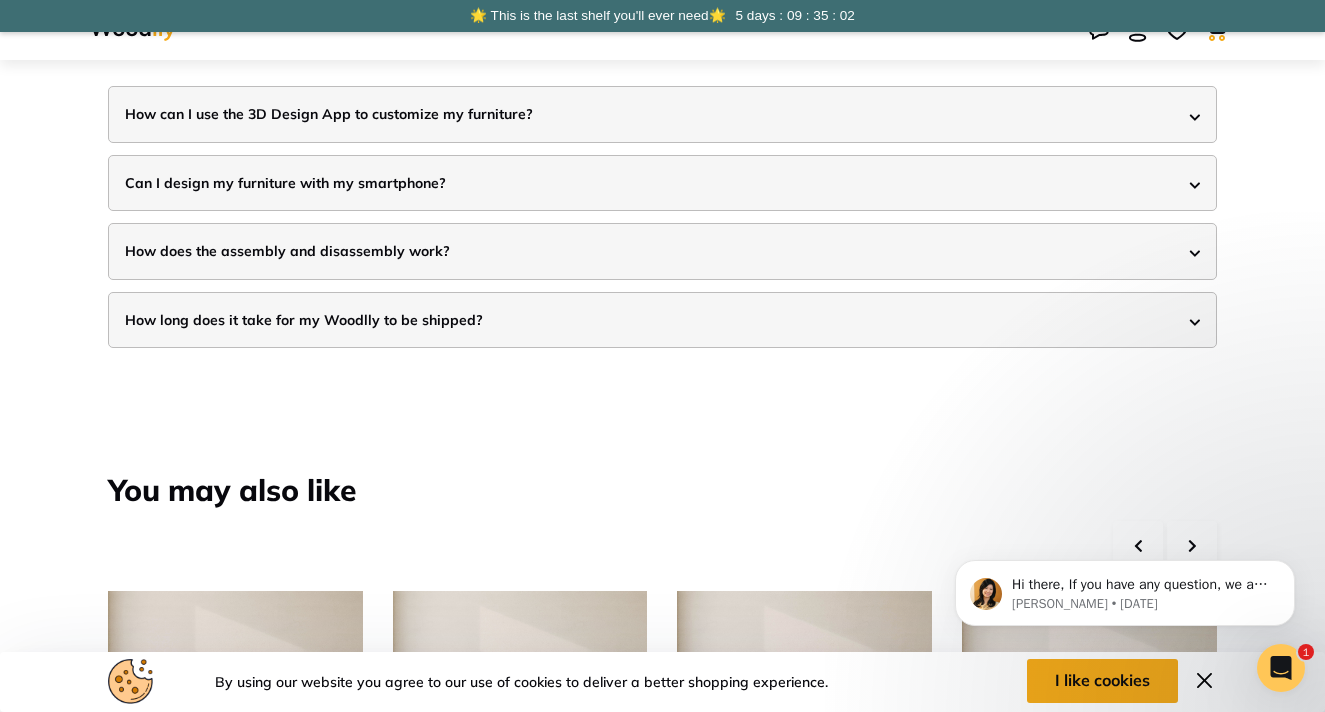 click on "How does the assembly and disassembly work?" at bounding box center [662, 251] 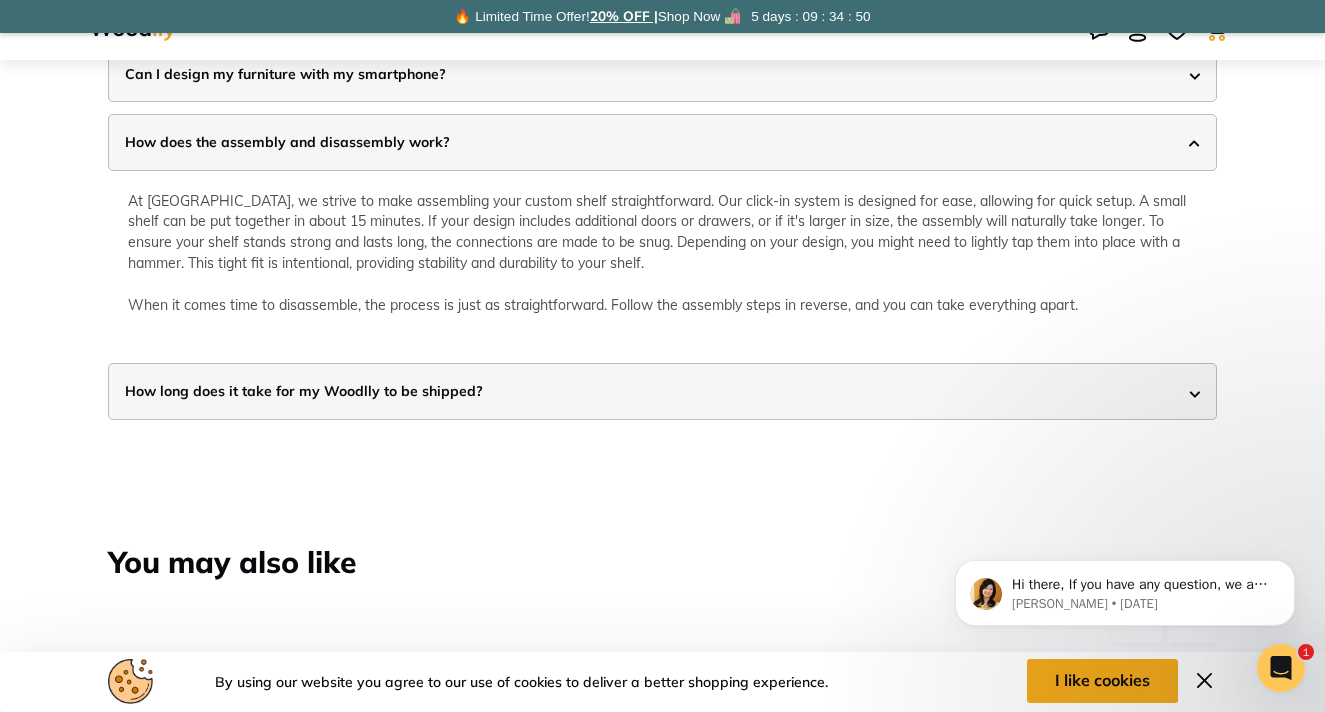 scroll, scrollTop: 5288, scrollLeft: 0, axis: vertical 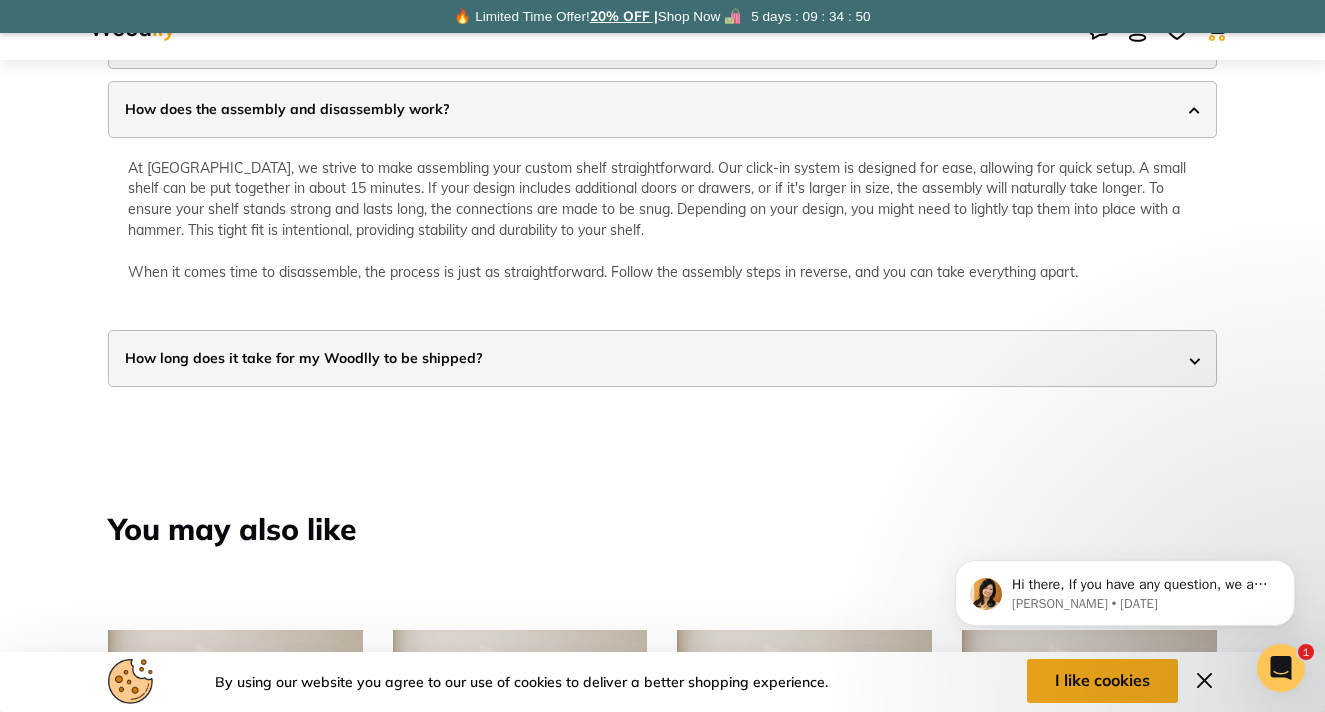 click on "How long does it take for my Woodlly to be shipped?" at bounding box center [304, 358] 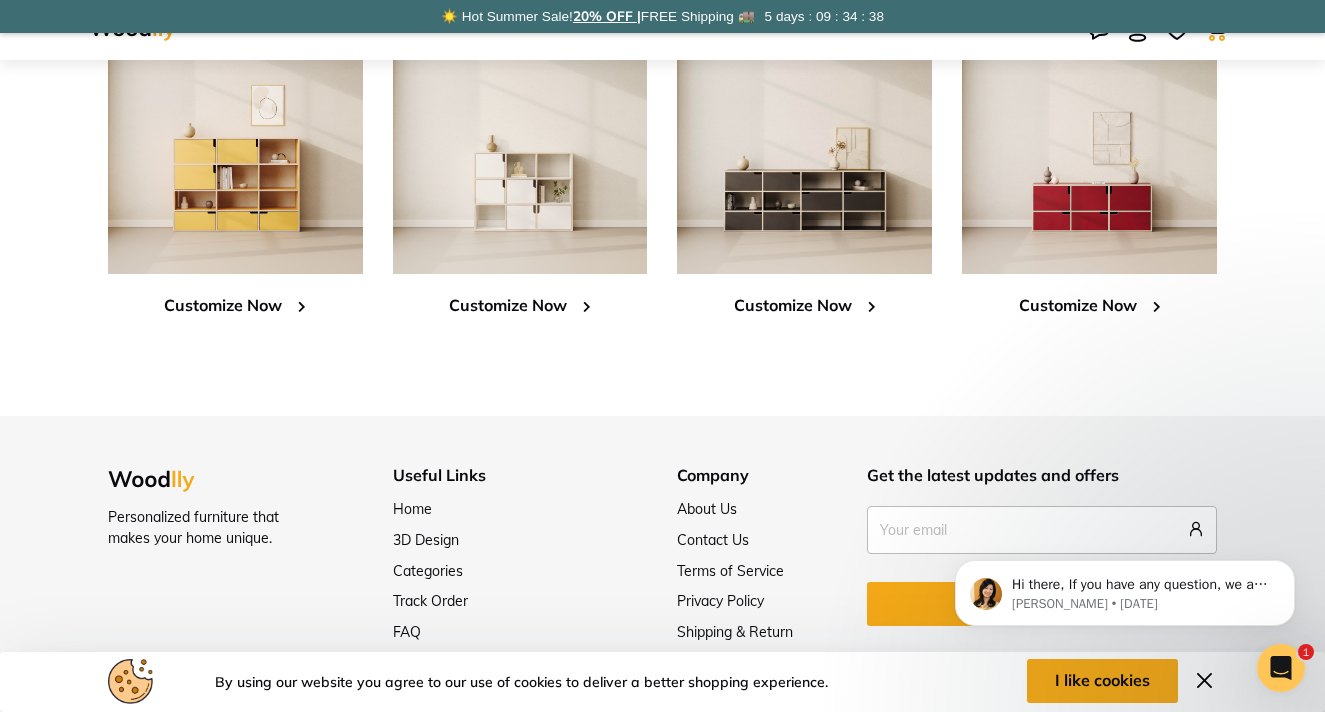 scroll, scrollTop: 5766, scrollLeft: 0, axis: vertical 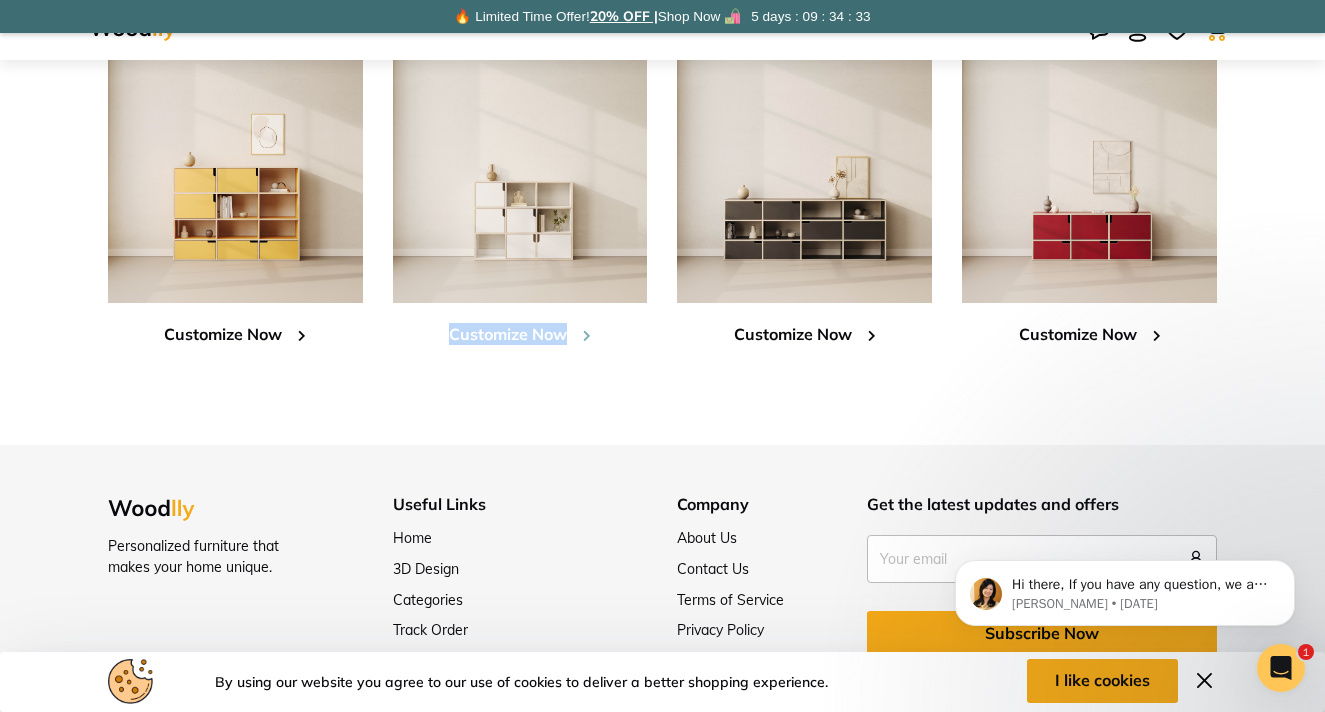 click on "Customize Now" at bounding box center [520, 334] 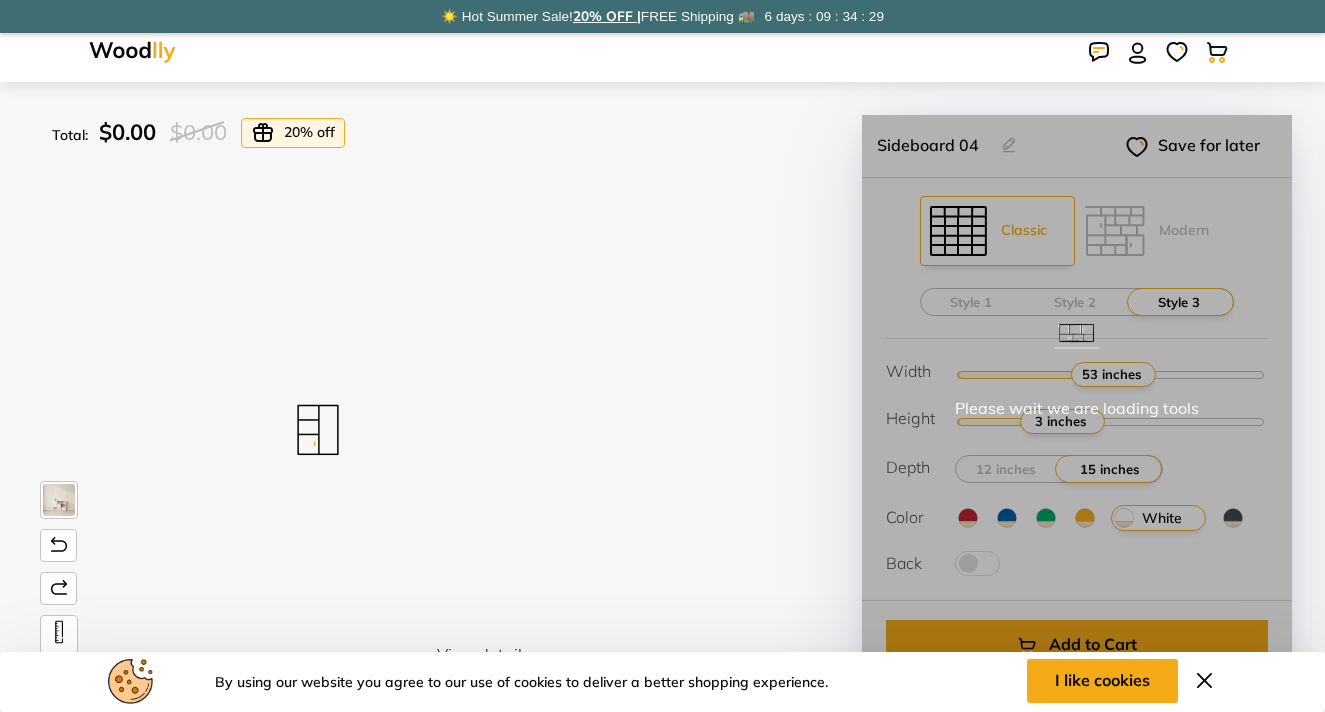 scroll, scrollTop: 0, scrollLeft: 0, axis: both 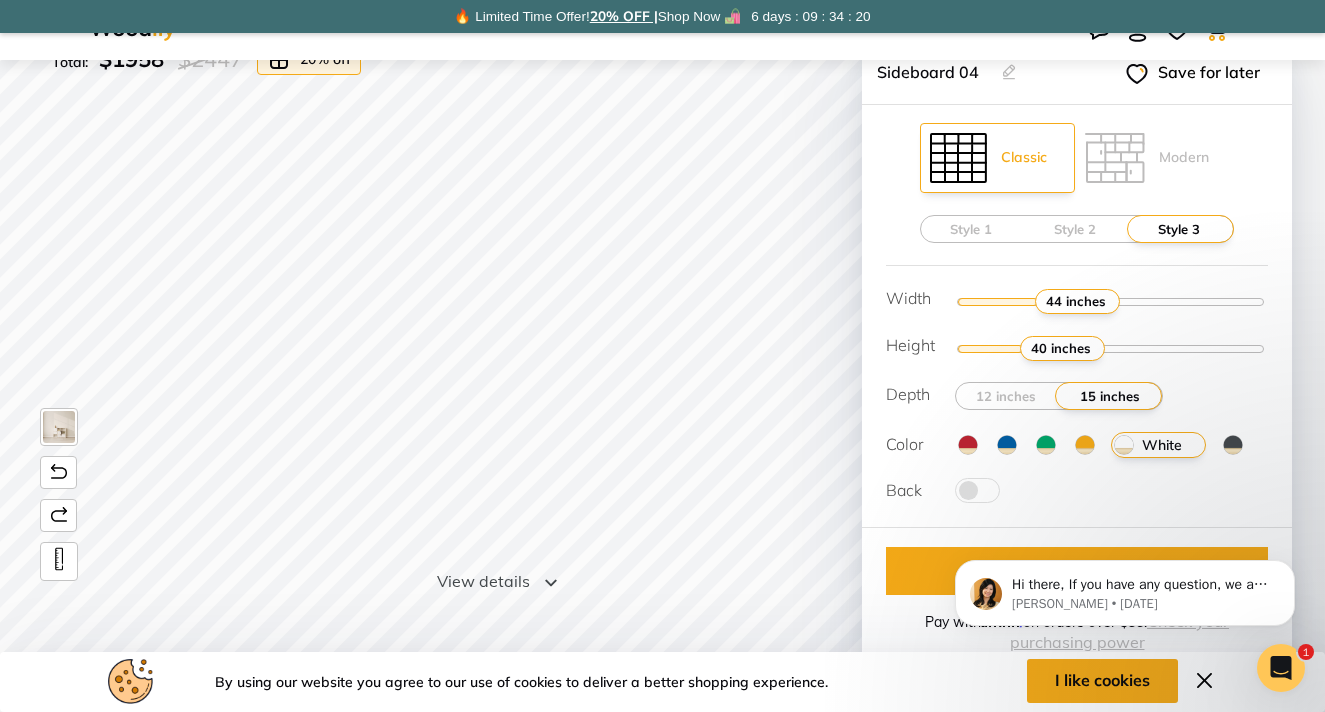 drag, startPoint x: 1107, startPoint y: 302, endPoint x: 1072, endPoint y: 305, distance: 35.128338 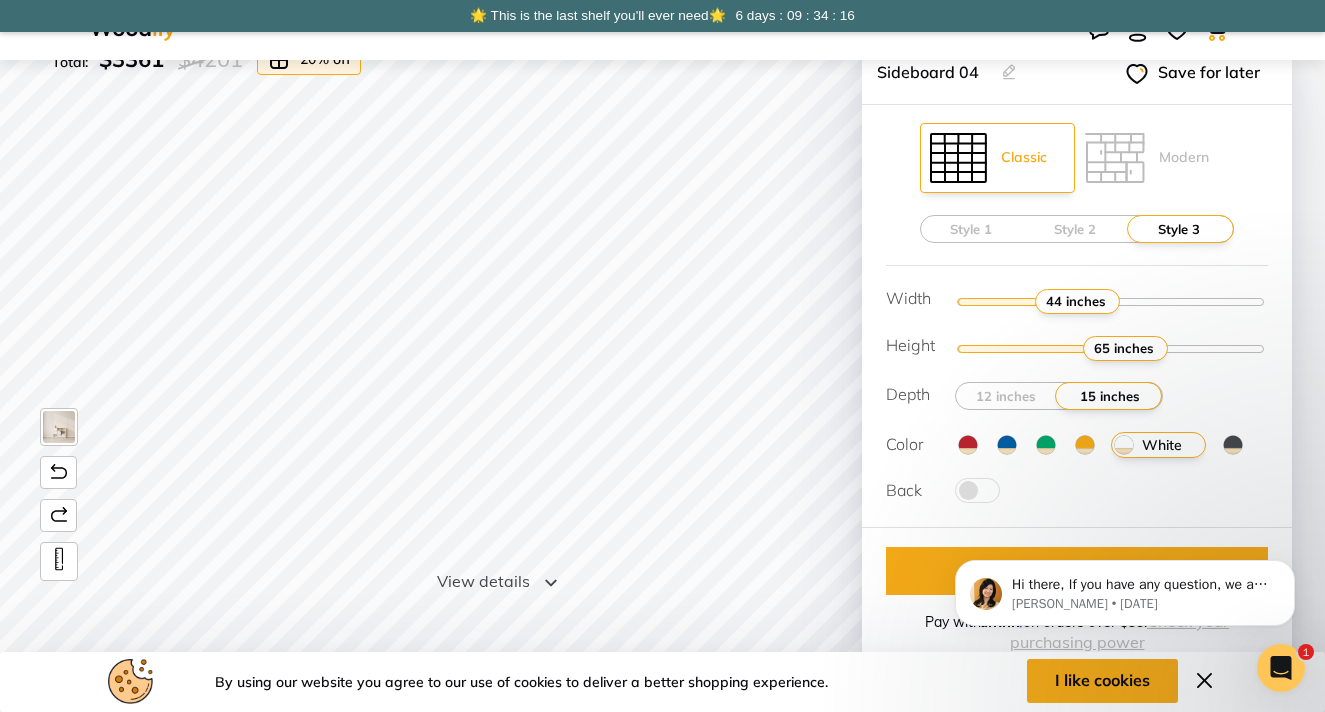 drag, startPoint x: 1055, startPoint y: 347, endPoint x: 1127, endPoint y: 347, distance: 72 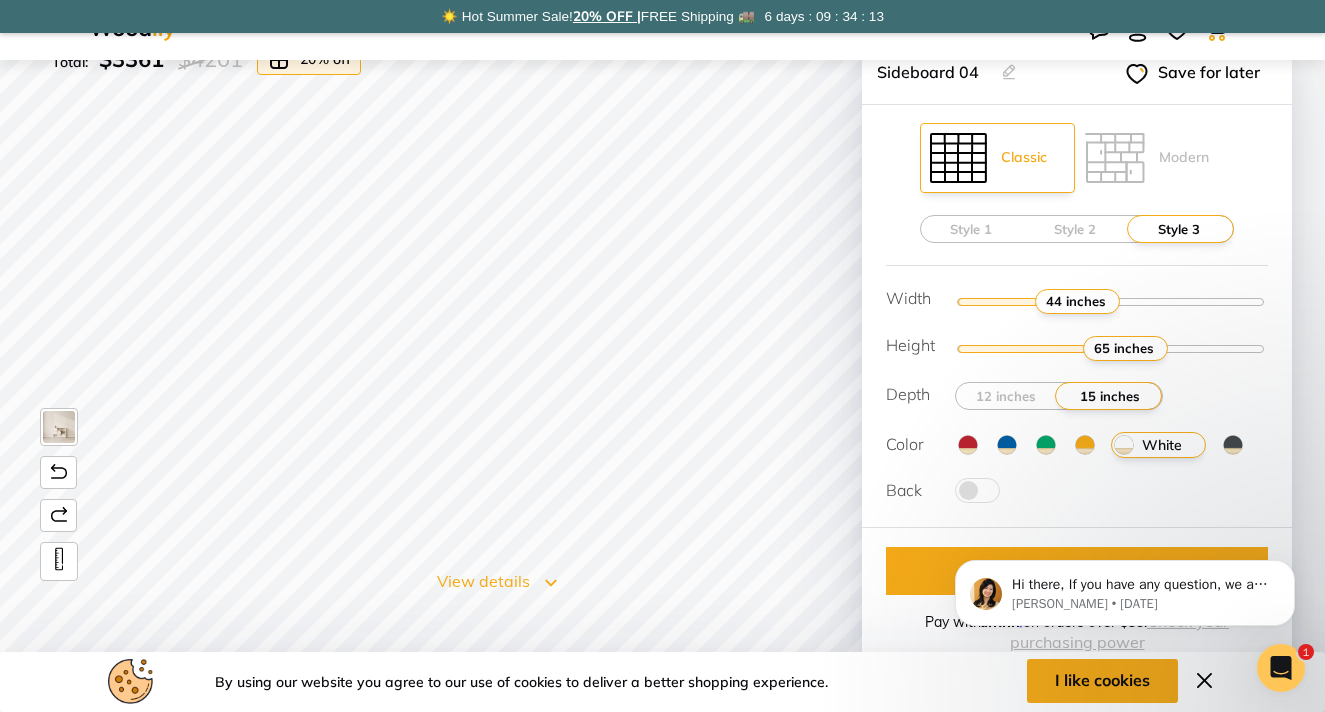 click on "View details" at bounding box center (497, 581) 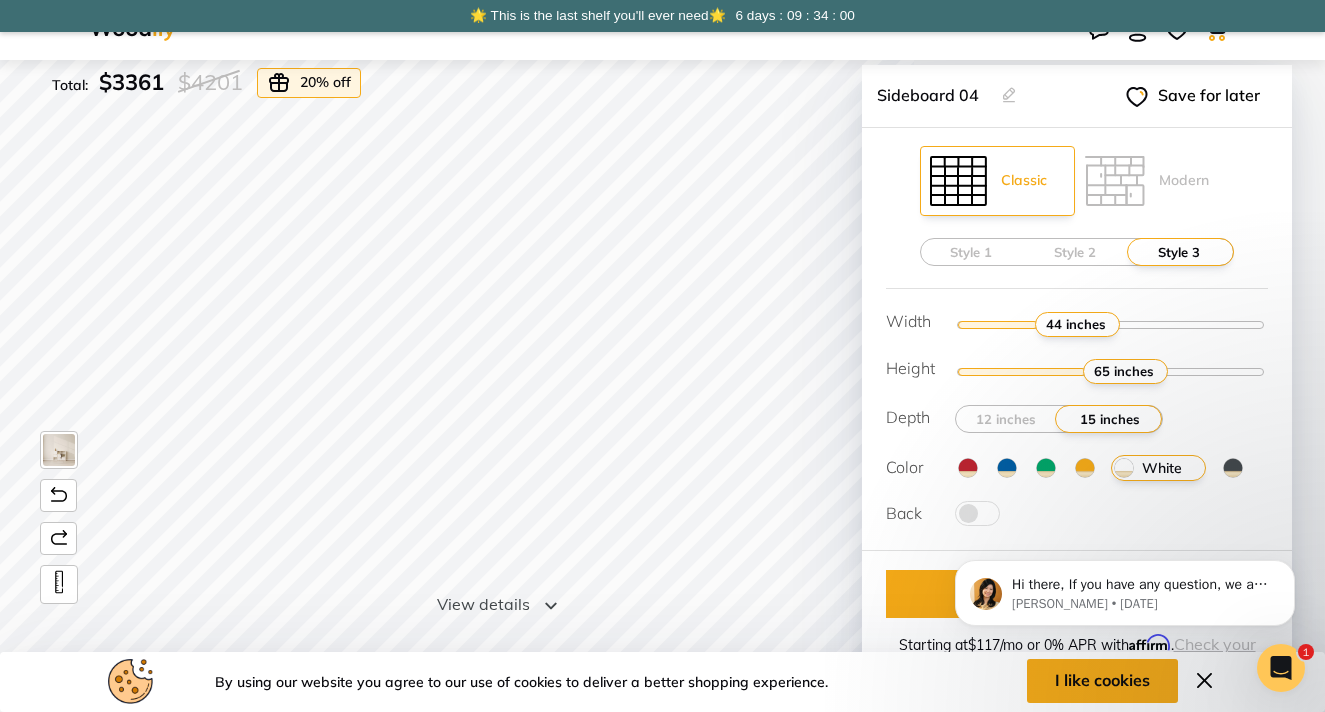 scroll, scrollTop: 47, scrollLeft: 0, axis: vertical 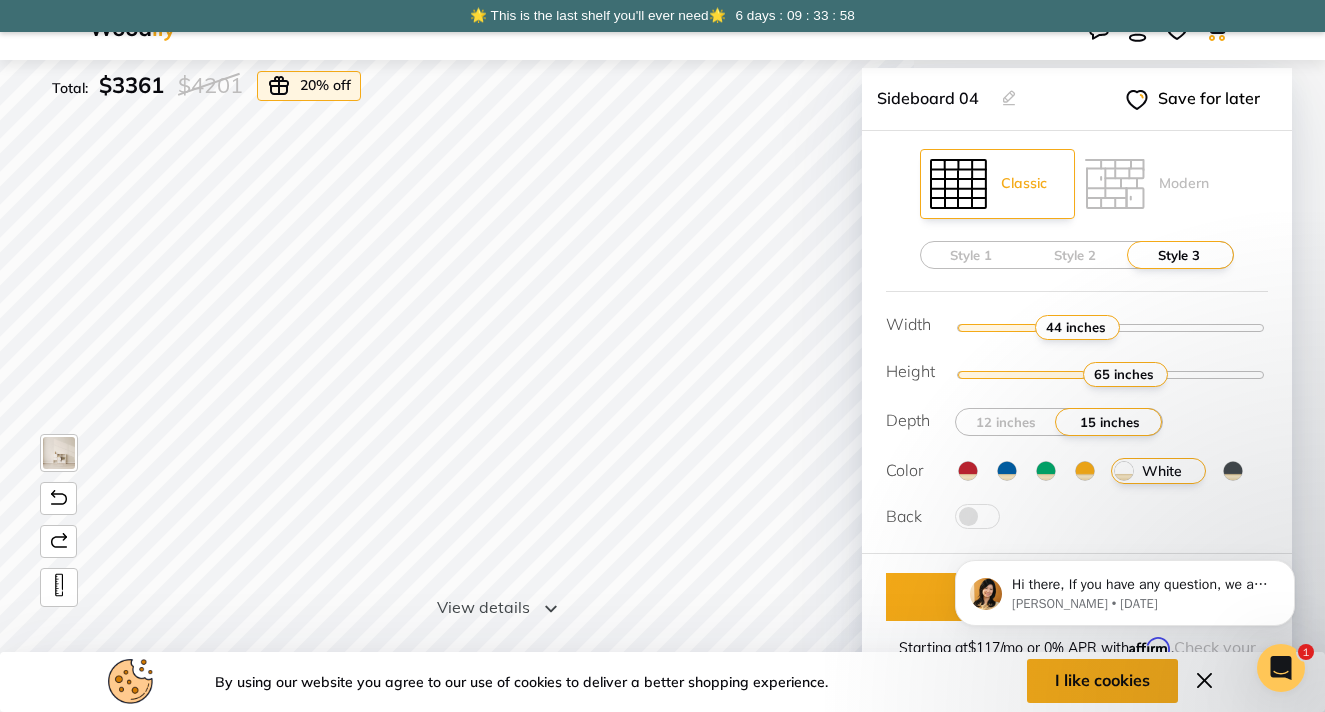 click at bounding box center [1007, 471] 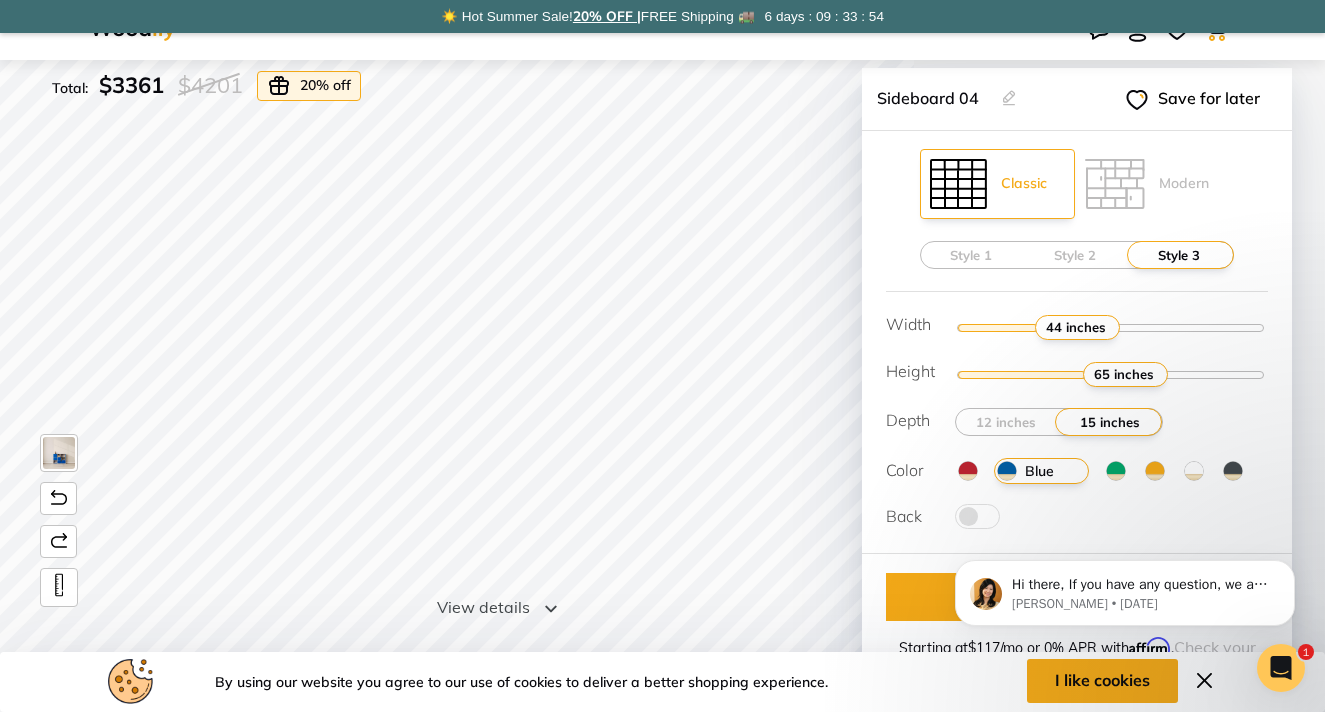 click on "Hi there, If you have any question, we are right here for you. 😊 Anna • 1d ago" 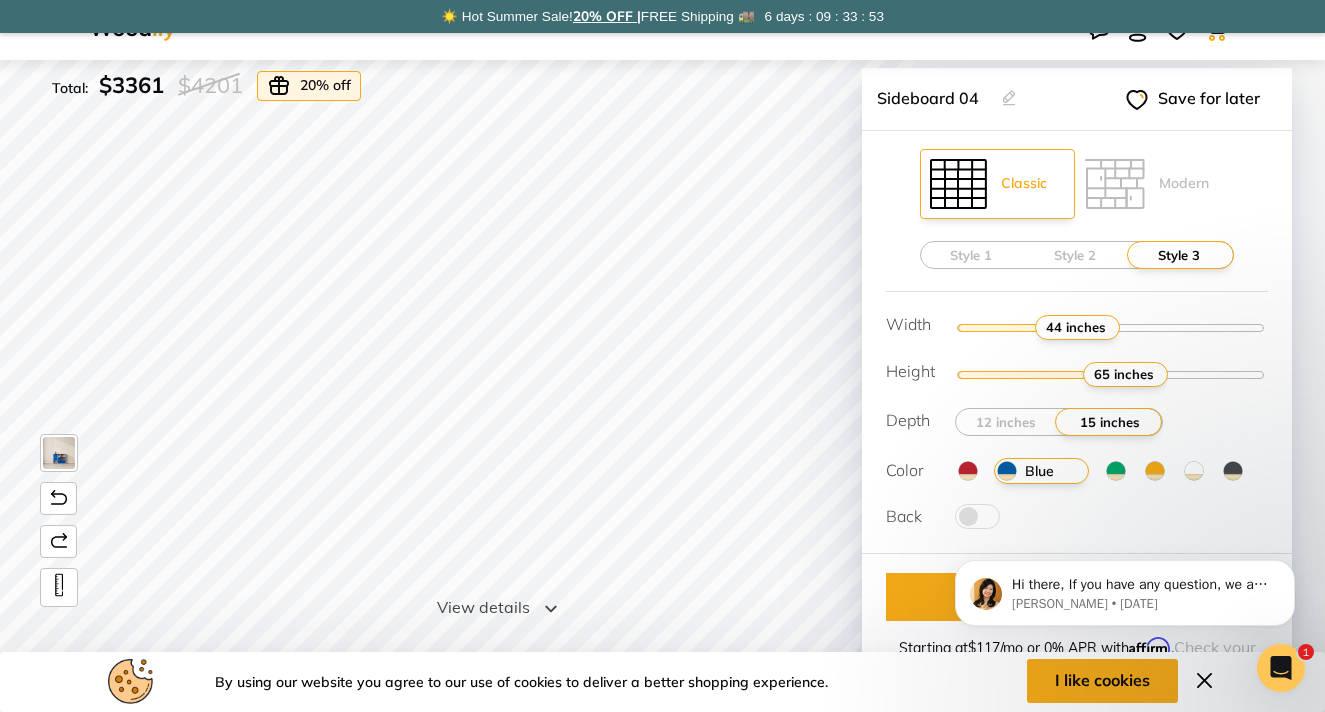 click at bounding box center [977, 516] 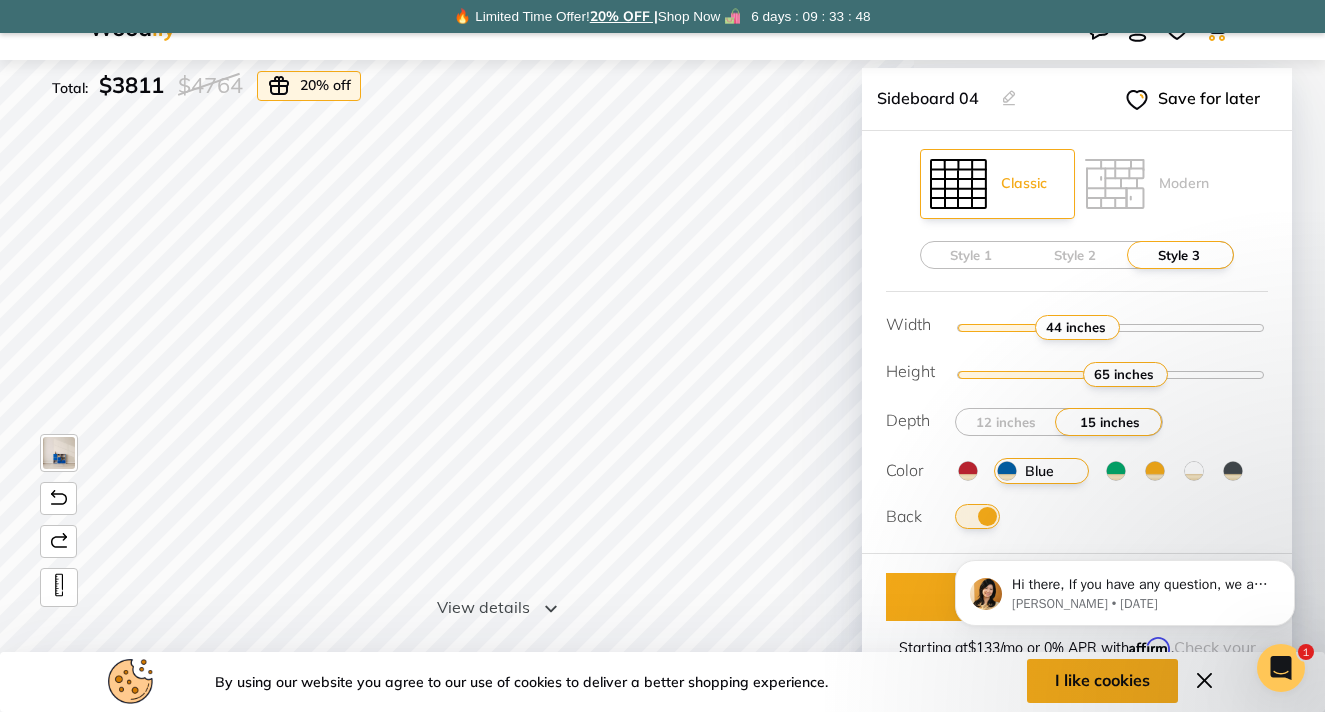 click at bounding box center [1155, 471] 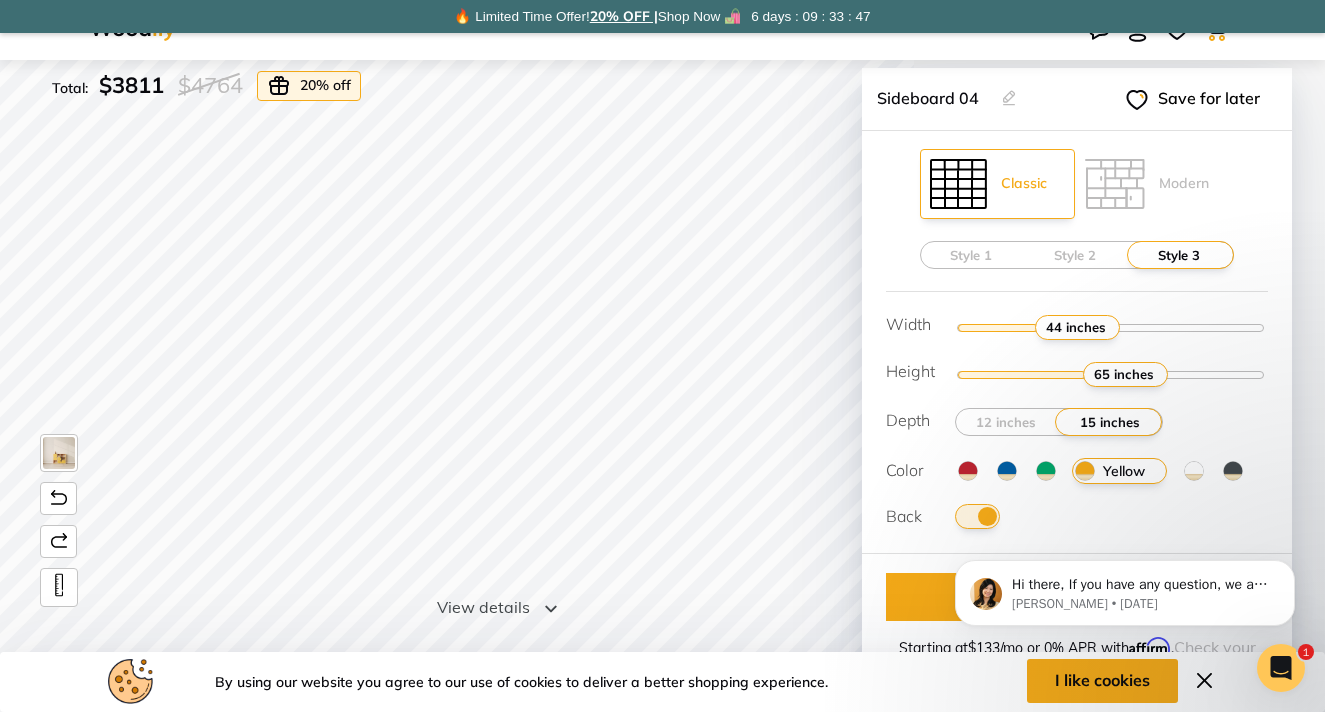 click at bounding box center (1194, 471) 